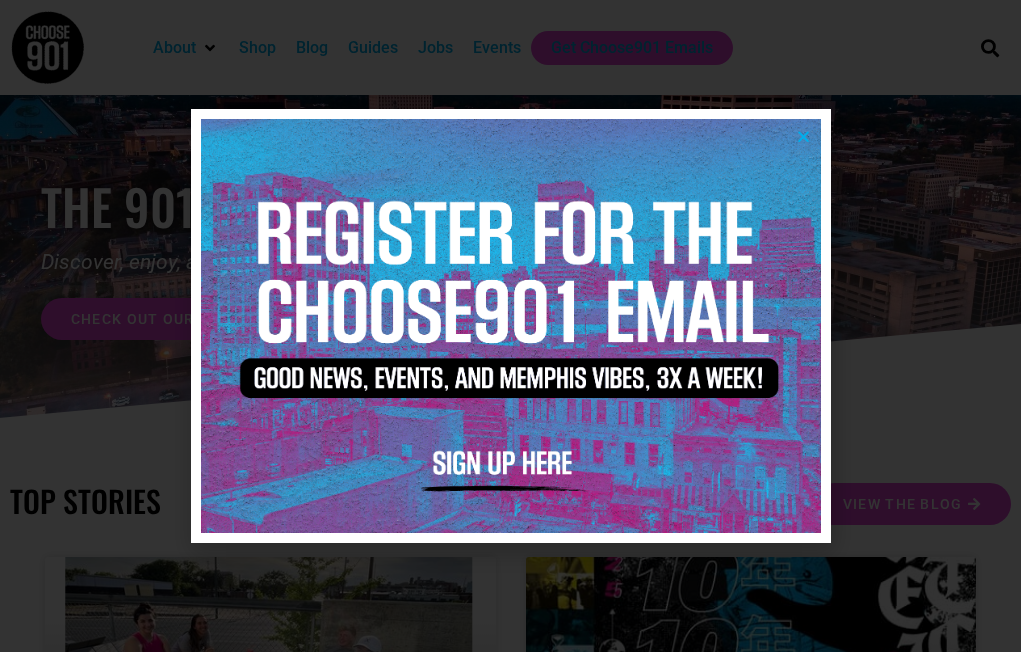 scroll, scrollTop: 0, scrollLeft: 0, axis: both 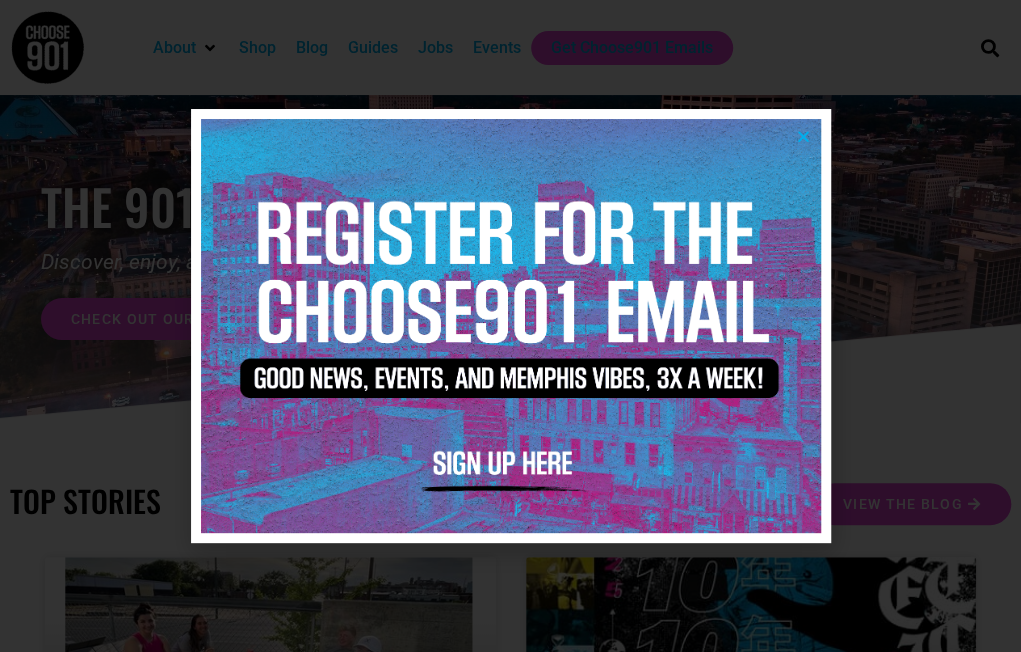 click at bounding box center [803, 136] 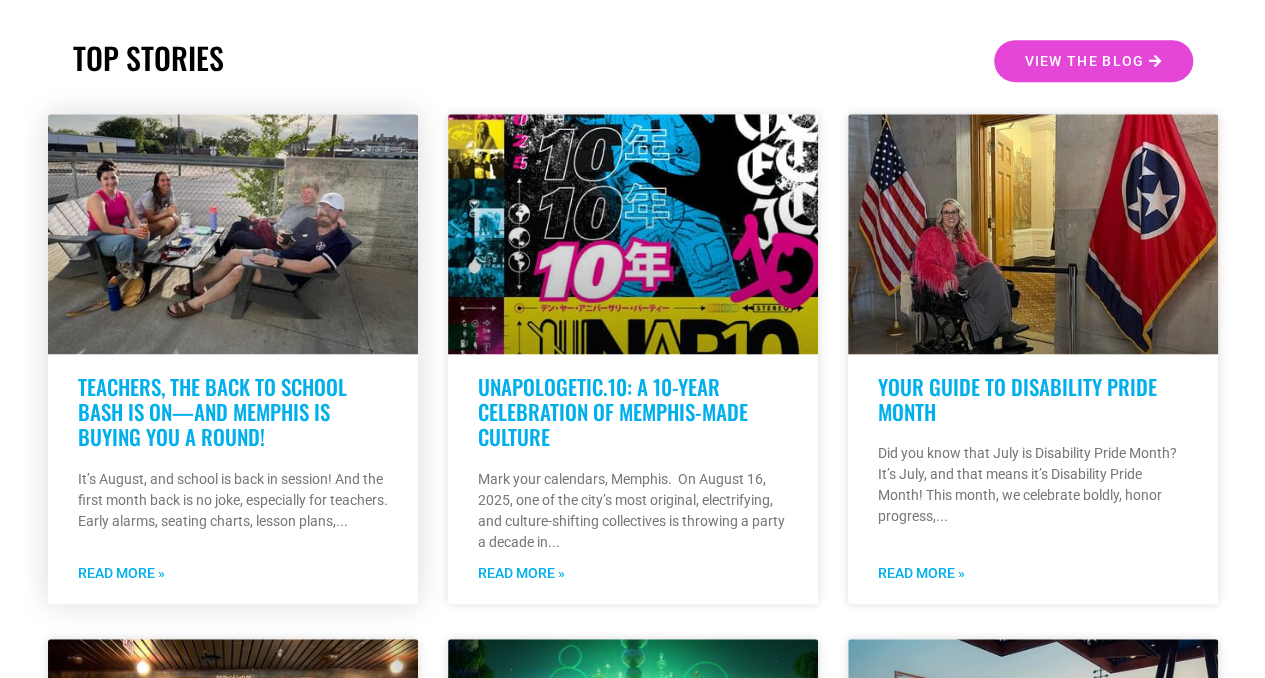scroll, scrollTop: 0, scrollLeft: 0, axis: both 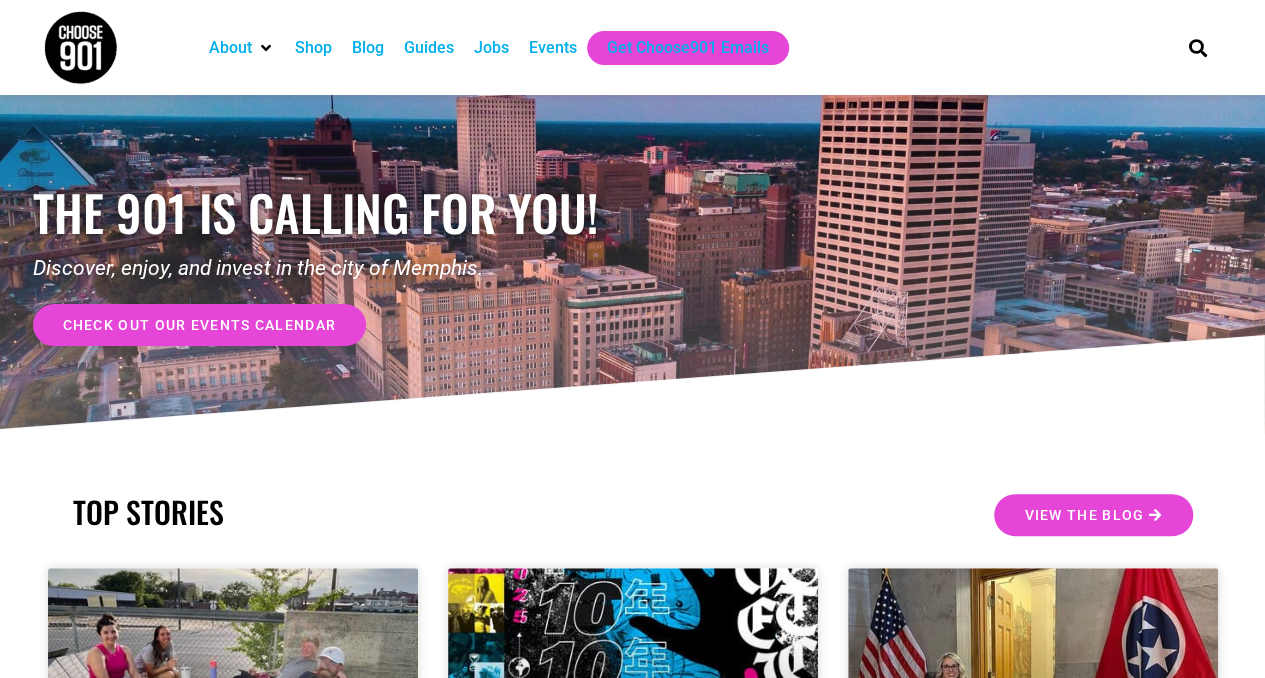 click on "Jobs" at bounding box center (491, 48) 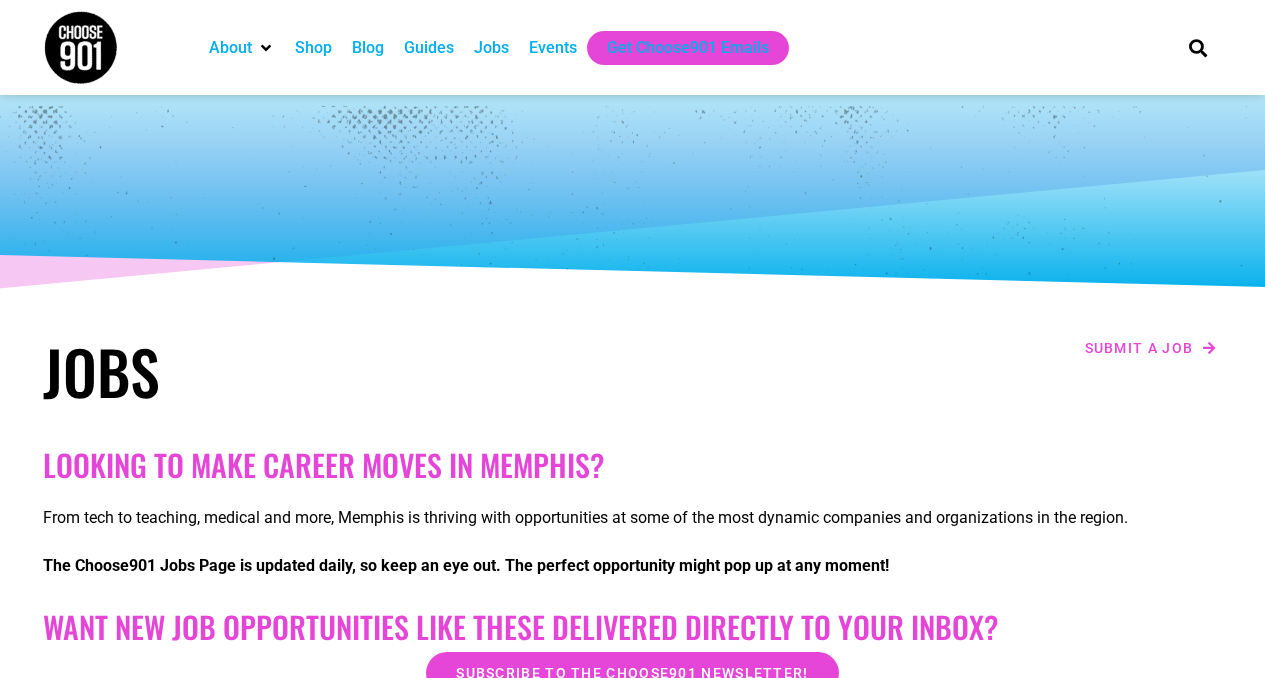 scroll, scrollTop: 0, scrollLeft: 0, axis: both 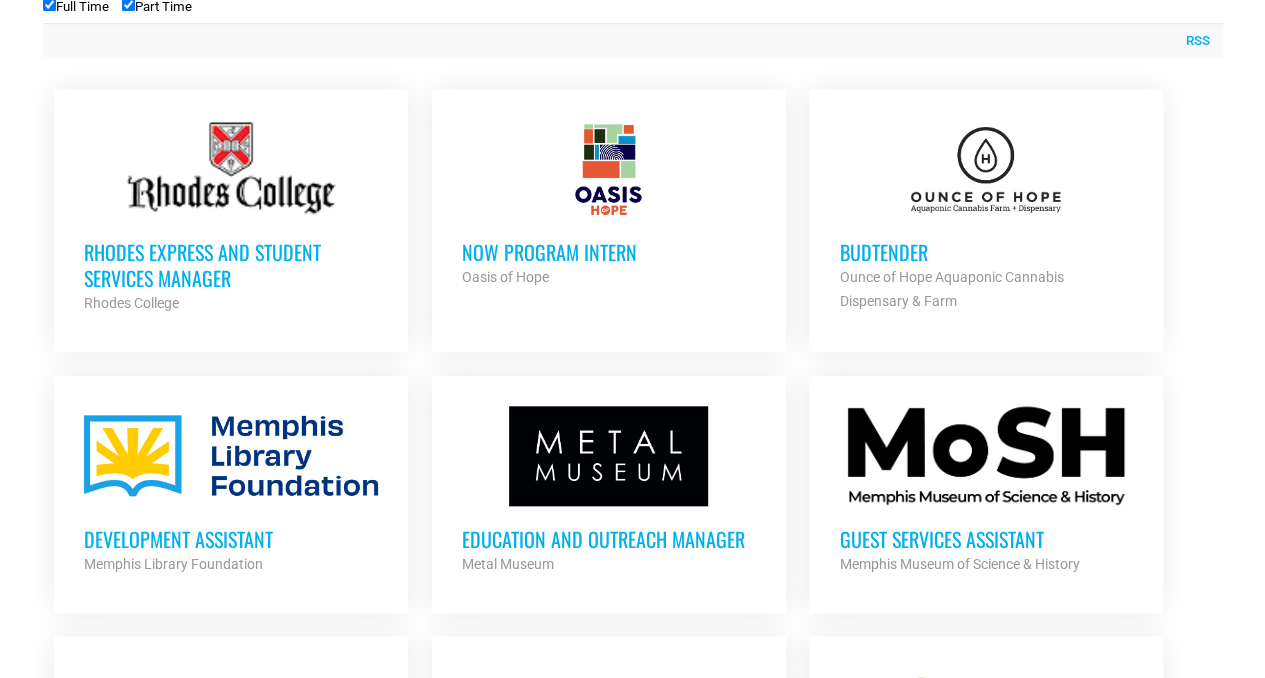 click on "Budtender" at bounding box center (986, 252) 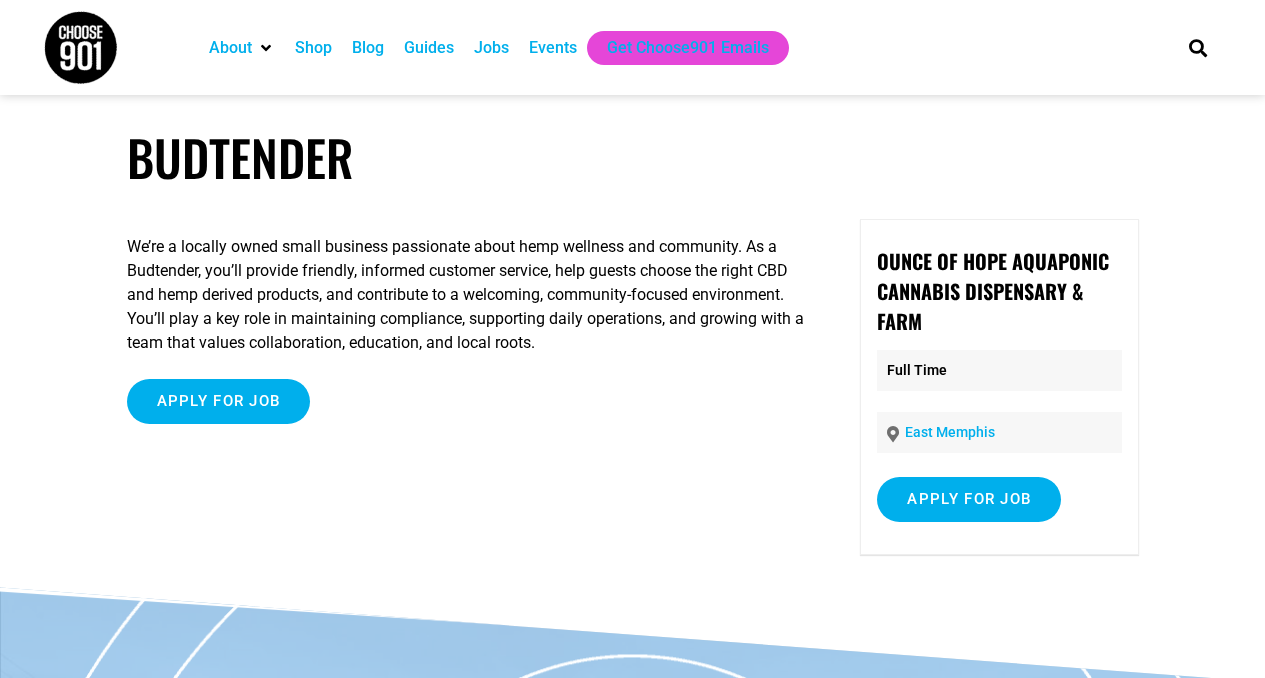 scroll, scrollTop: 0, scrollLeft: 0, axis: both 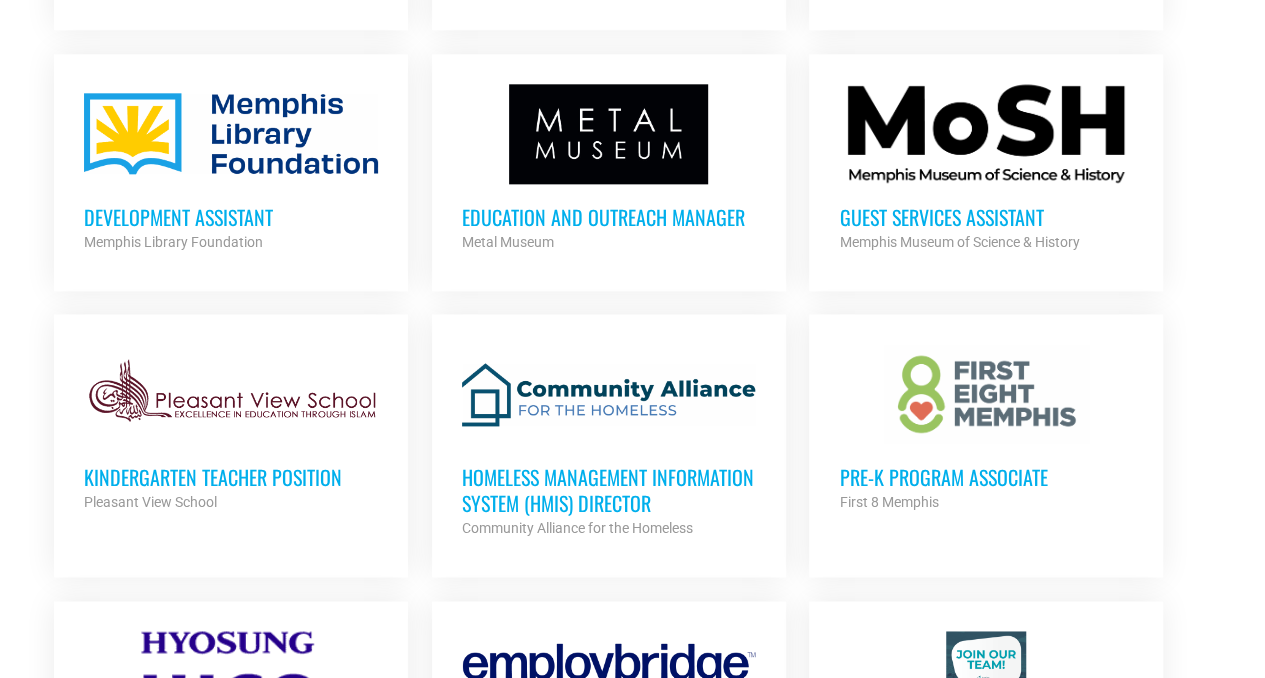 click on "Development Assistant" 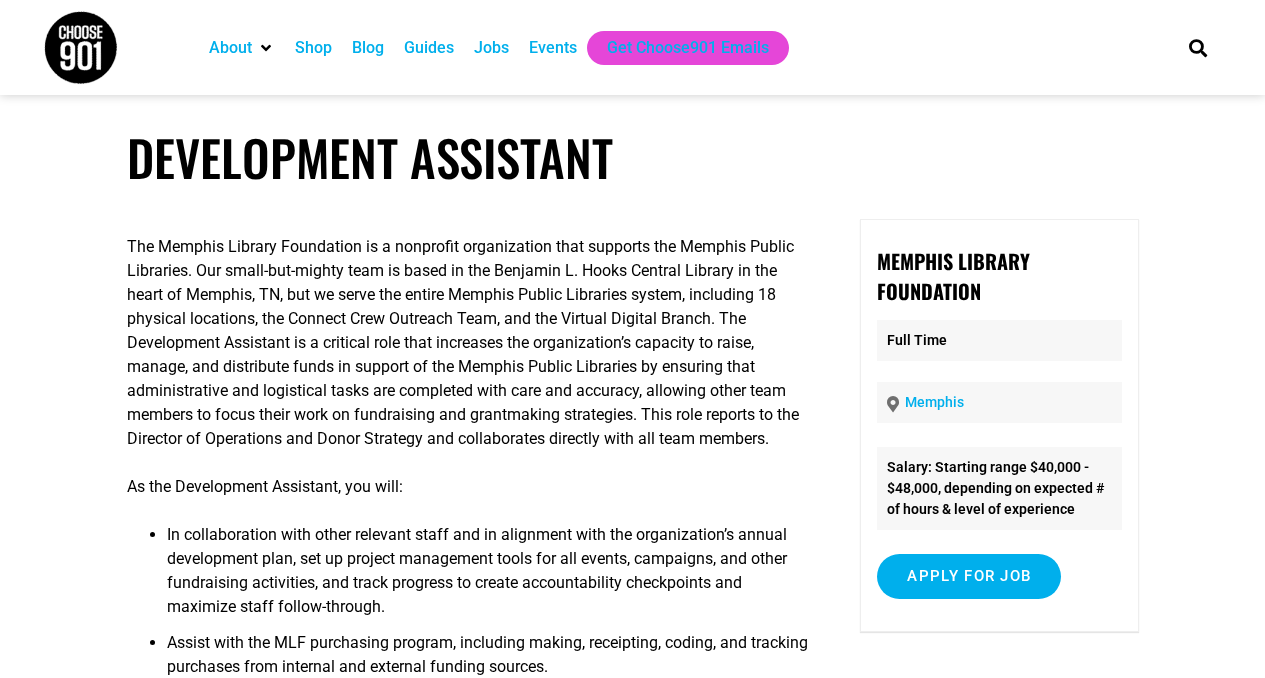scroll, scrollTop: 0, scrollLeft: 0, axis: both 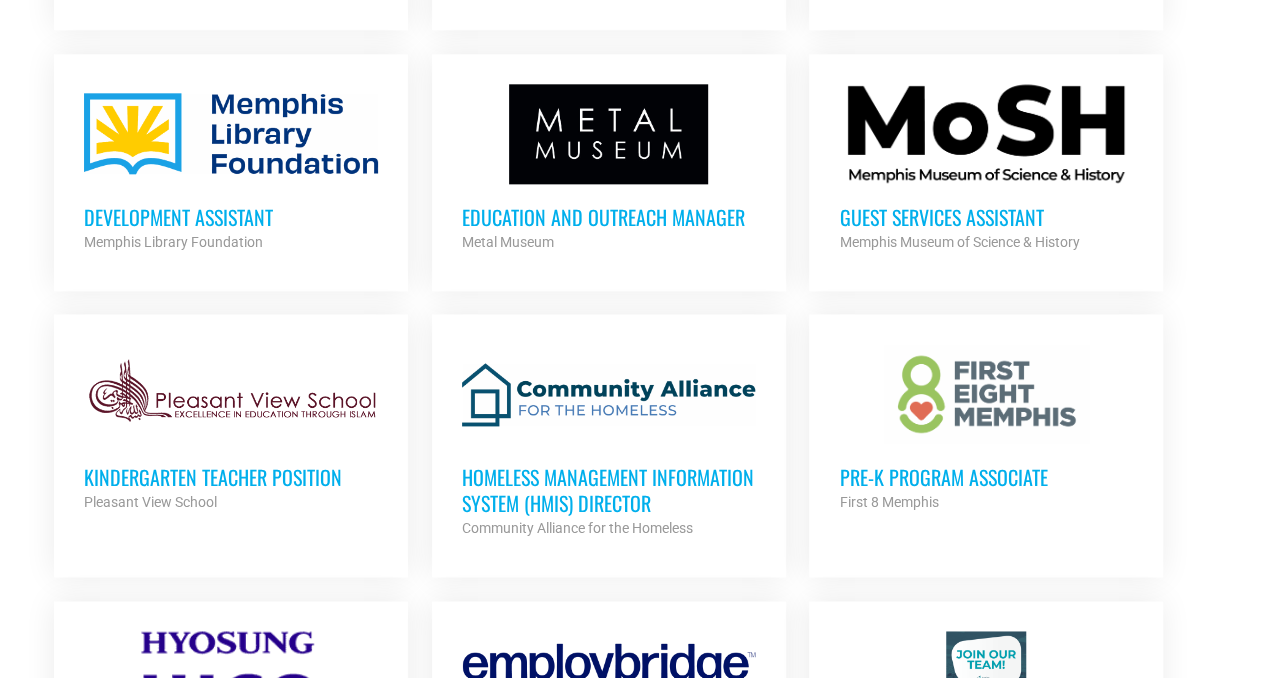click on "Guest Services Assistant" at bounding box center [986, 217] 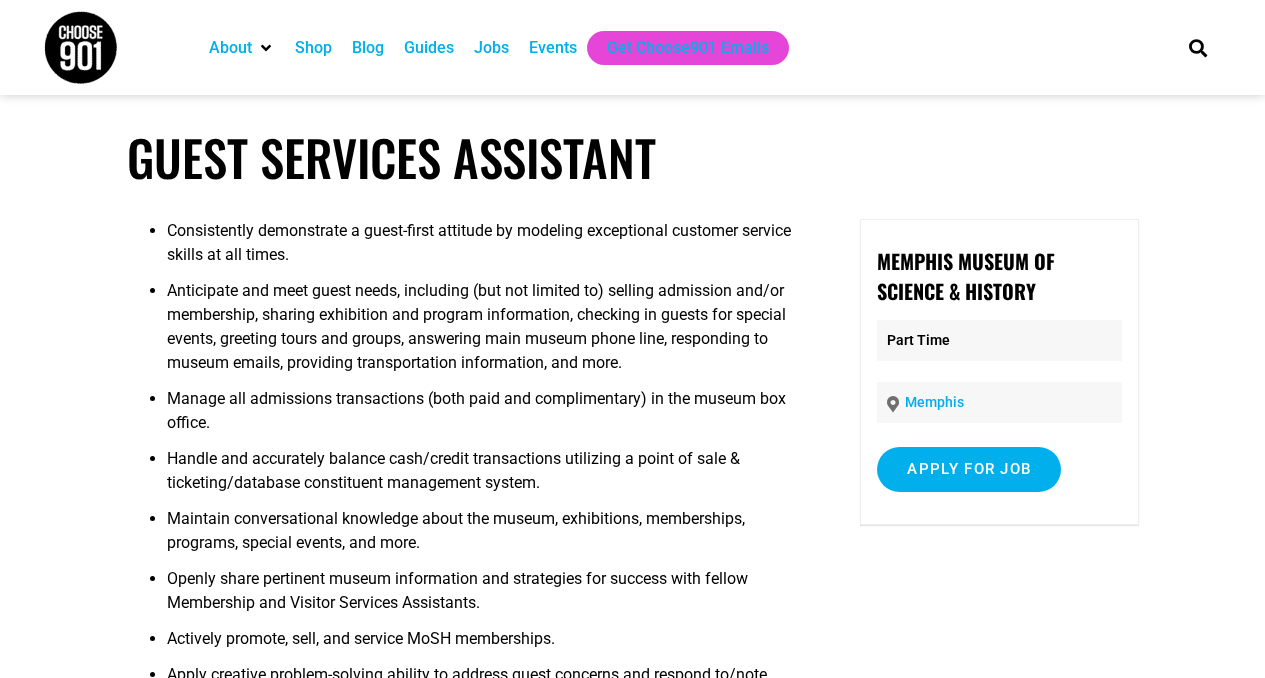 scroll, scrollTop: 0, scrollLeft: 0, axis: both 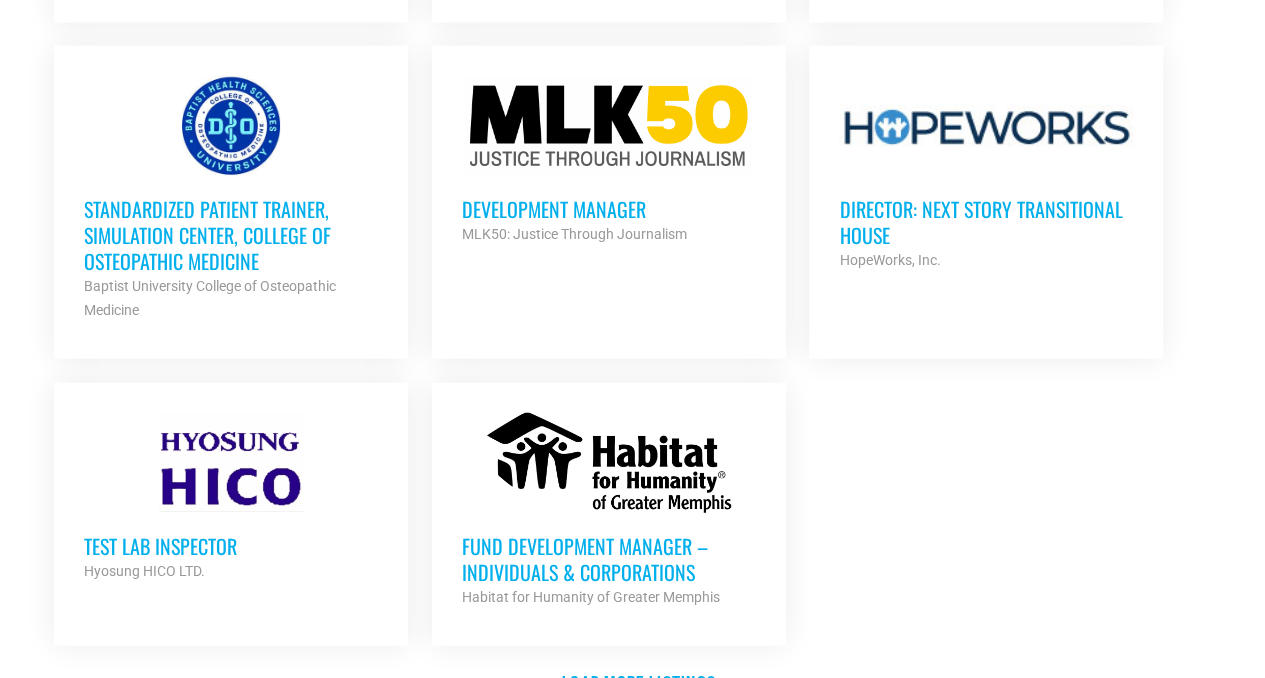 click on "Development Manager" at bounding box center [609, 209] 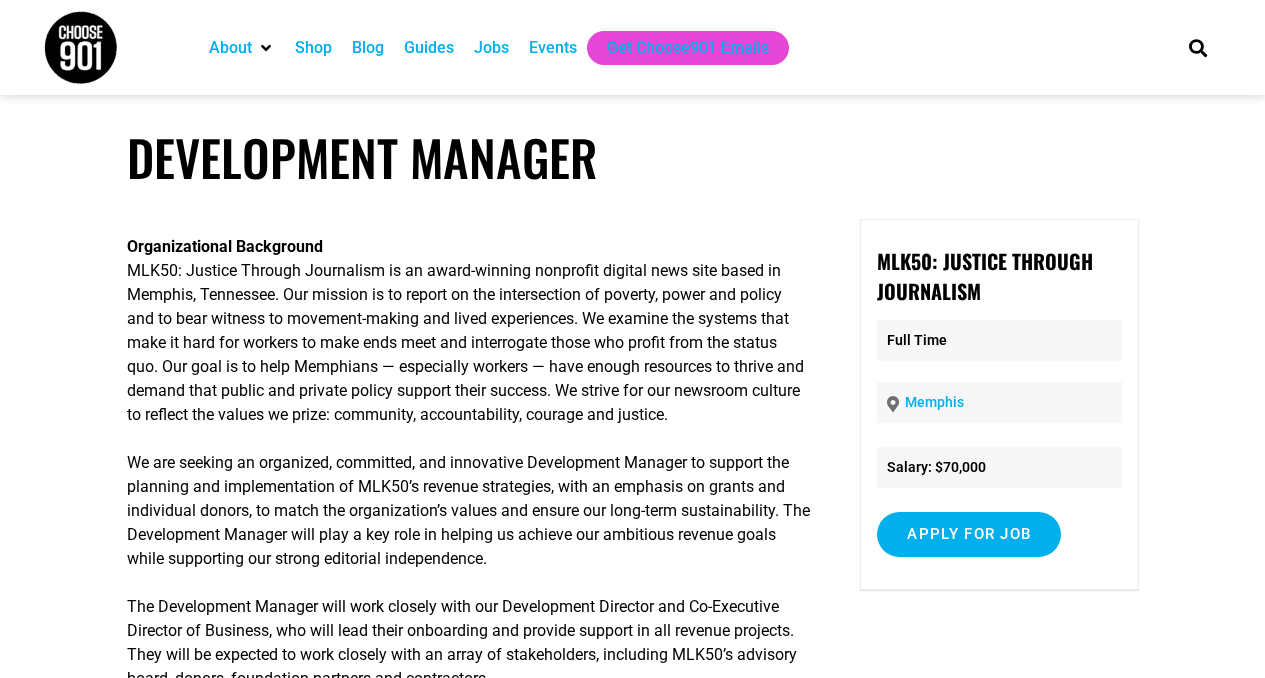 scroll, scrollTop: 0, scrollLeft: 0, axis: both 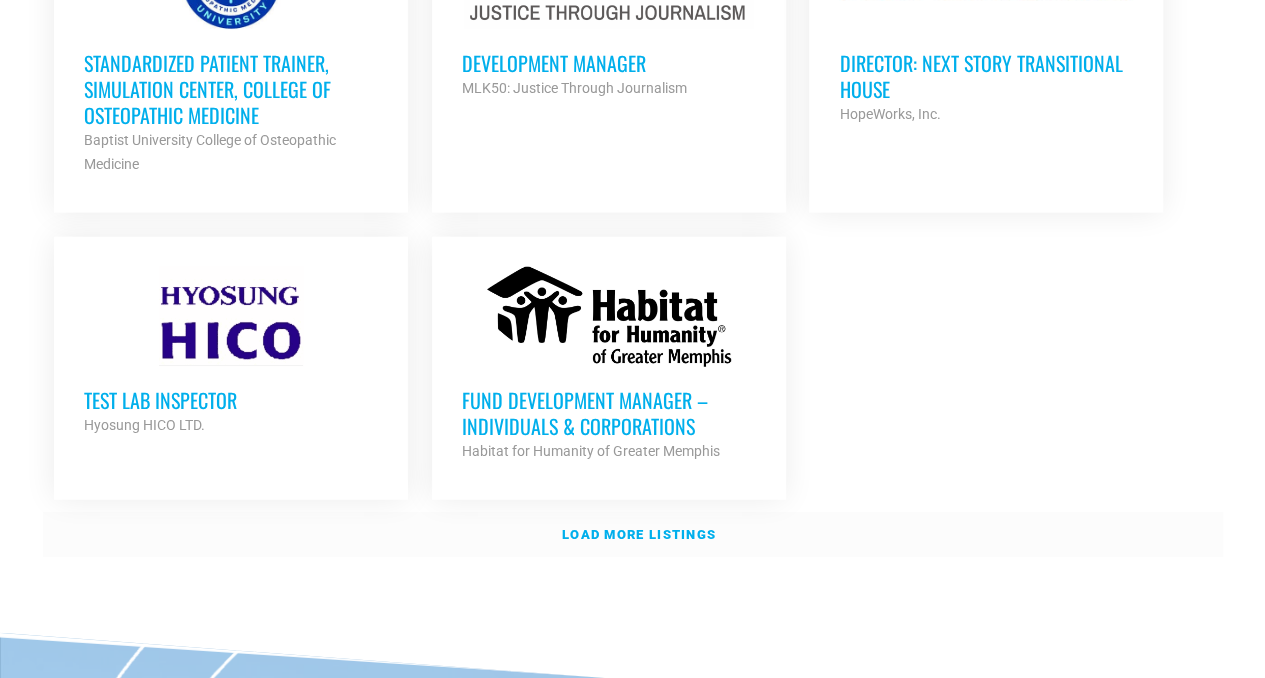 click on "Load more listings" at bounding box center [639, 534] 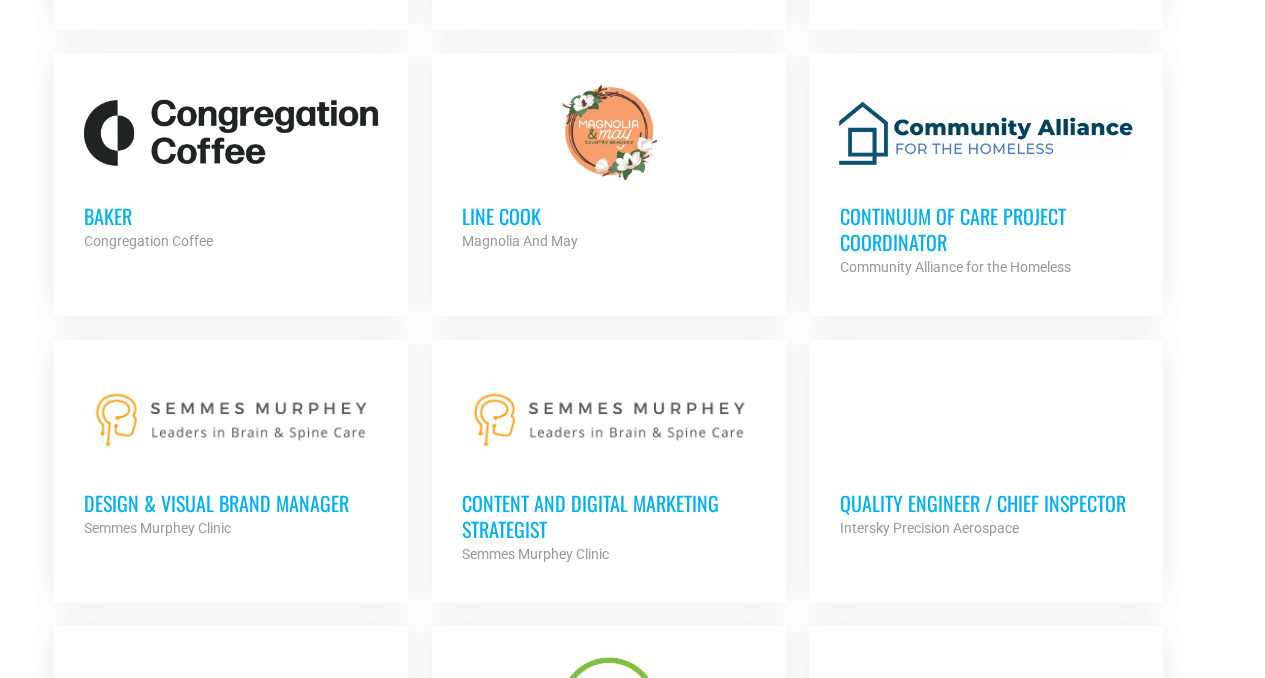 scroll, scrollTop: 2940, scrollLeft: 0, axis: vertical 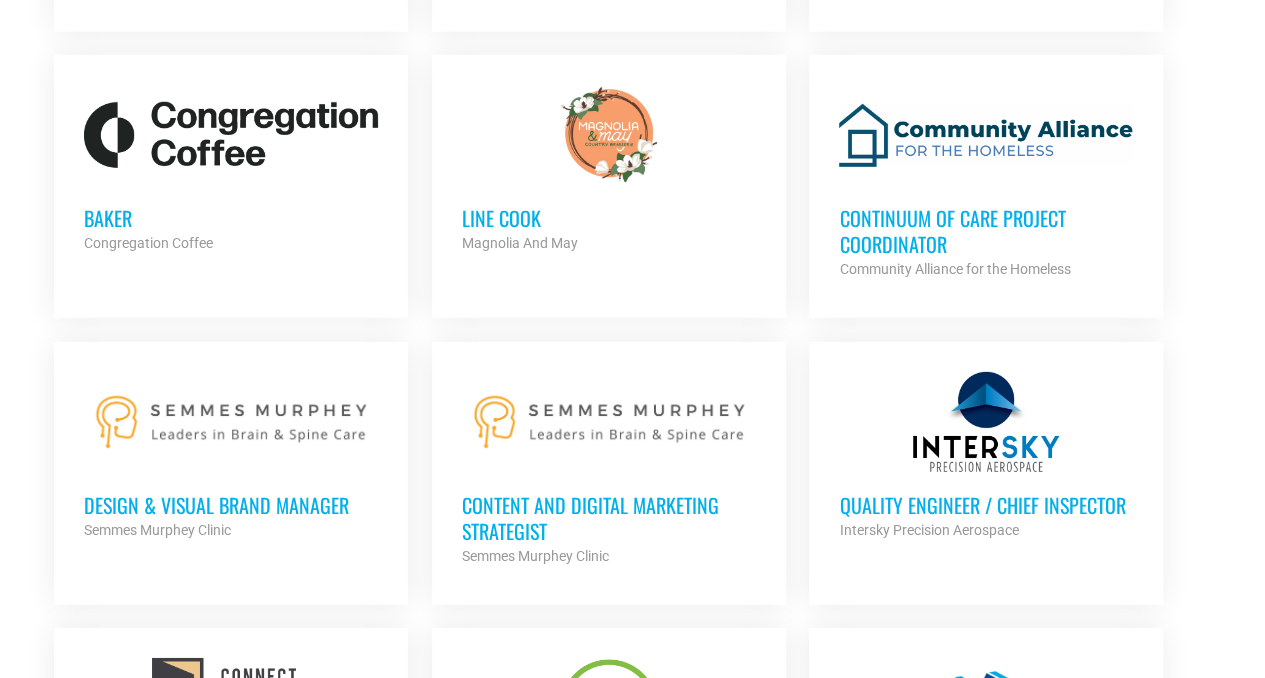 click on "Baker" at bounding box center (231, 218) 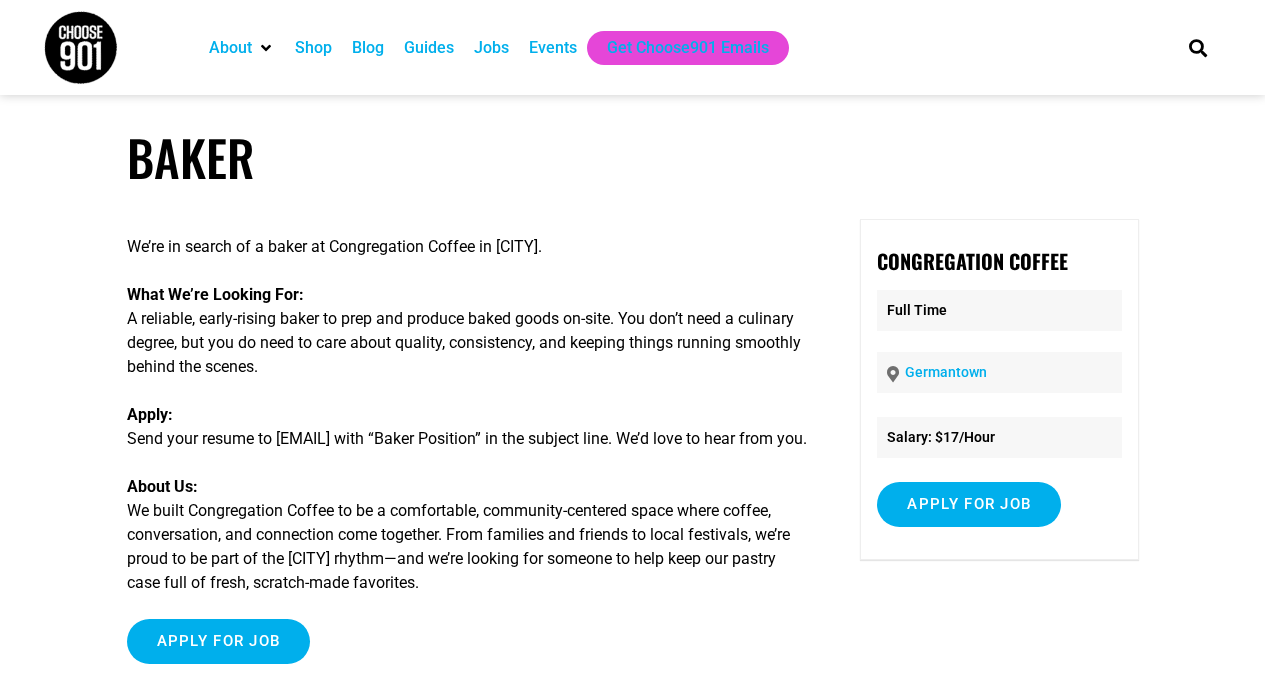 scroll, scrollTop: 0, scrollLeft: 0, axis: both 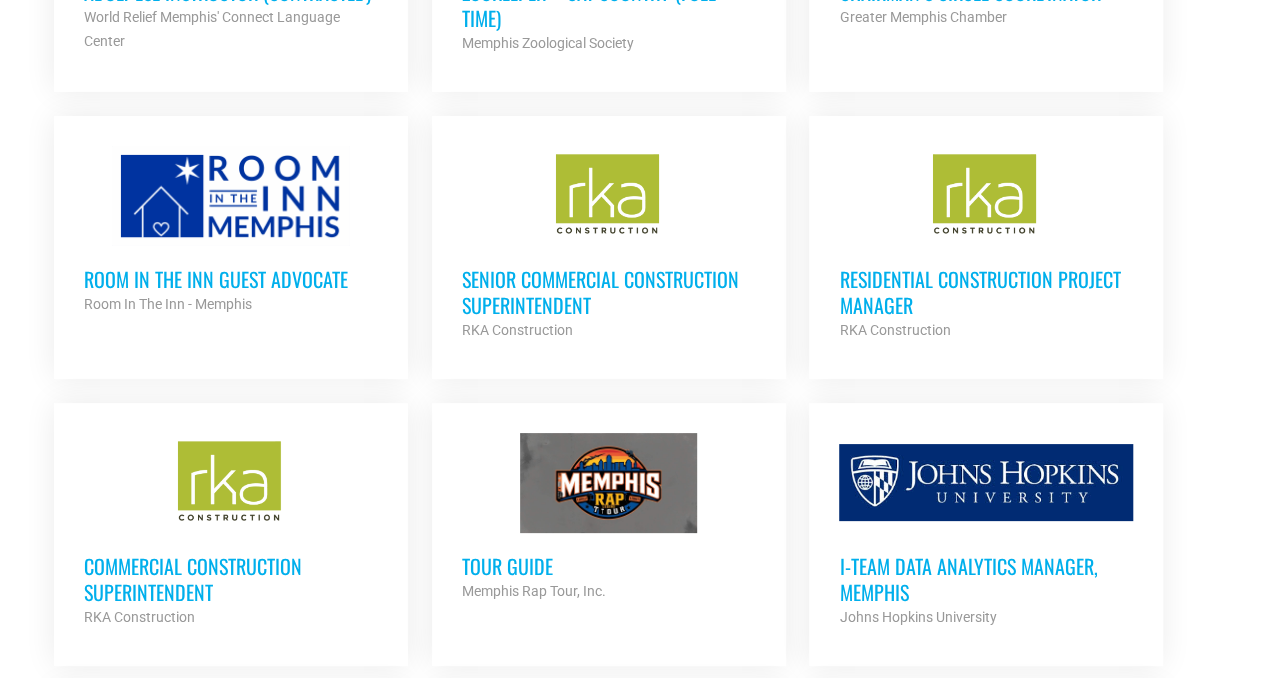 click on "Room in the Inn Guest Advocate" at bounding box center (231, 279) 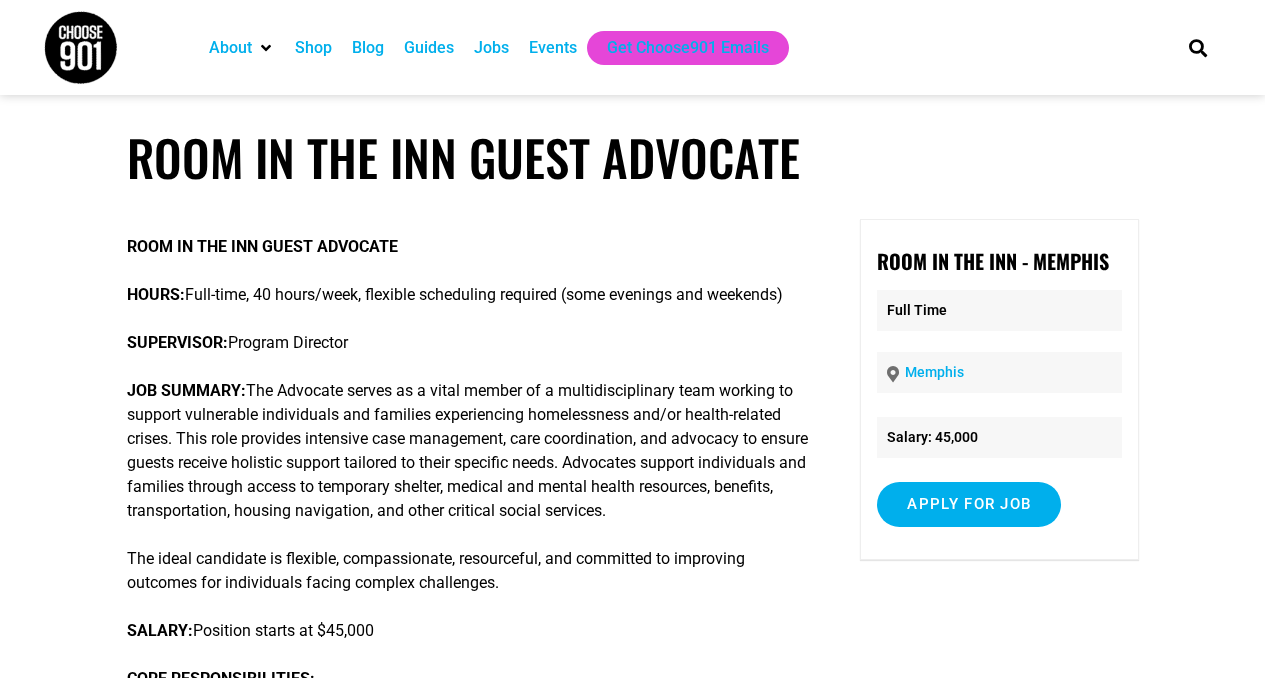 scroll, scrollTop: 0, scrollLeft: 0, axis: both 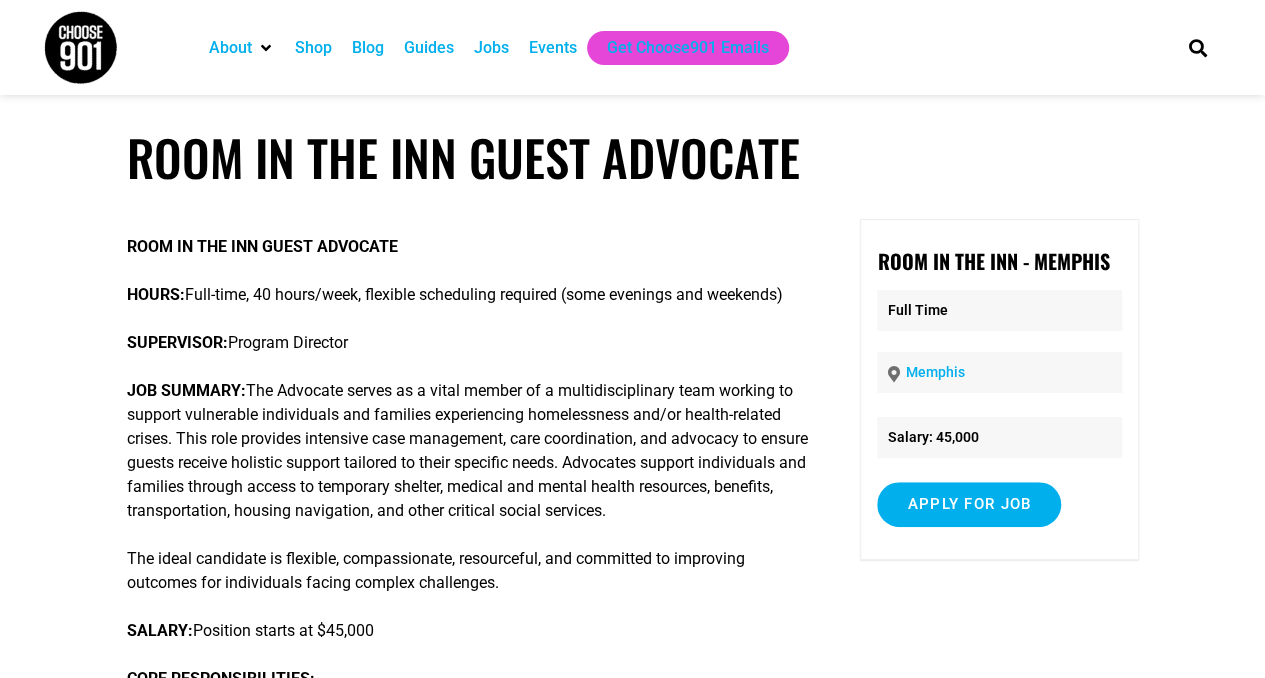 click on "Room in the Inn Guest Advocate
ROOM IN THE INN GUEST ADVOCATE
HOURS:  Full-time, 40 hours/week, flexible scheduling required (some evenings and weekends)
SUPERVISOR:  Program Director
JOB SUMMARY:  The Advocate serves as a vital member of a multidisciplinary team working to support vulnerable individuals and families experiencing homelessness and/or health-related crises. This role provides intensive case management, care coordination, and advocacy to ensure guests receive holistic support tailored to their specific needs. Advocates support individuals and families through access to temporary shelter, medical and mental health resources, benefits, transportation, housing navigation, and other critical social services.
The ideal candidate is flexible, compassionate, resourceful, and committed to improving outcomes for individuals facing complex challenges.
SALARY:  Position starts at $45,000
CORE RESPONSIBILITIES:" at bounding box center (632, 1342) 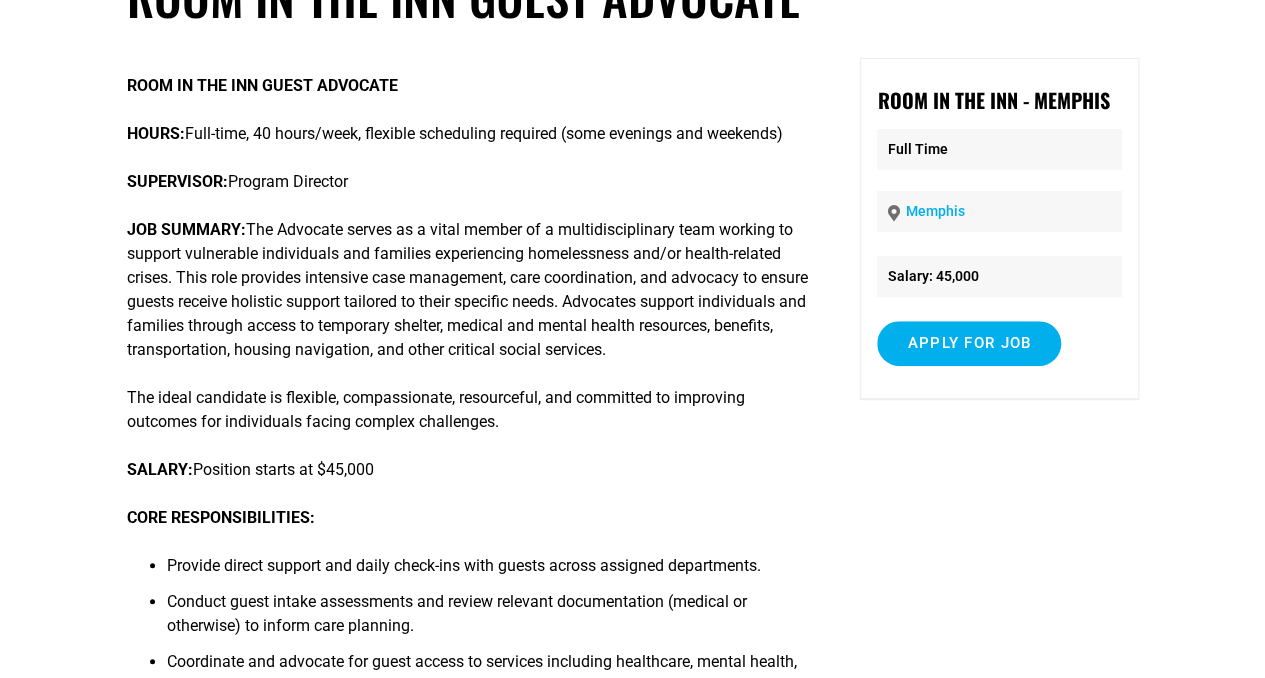 scroll, scrollTop: 162, scrollLeft: 0, axis: vertical 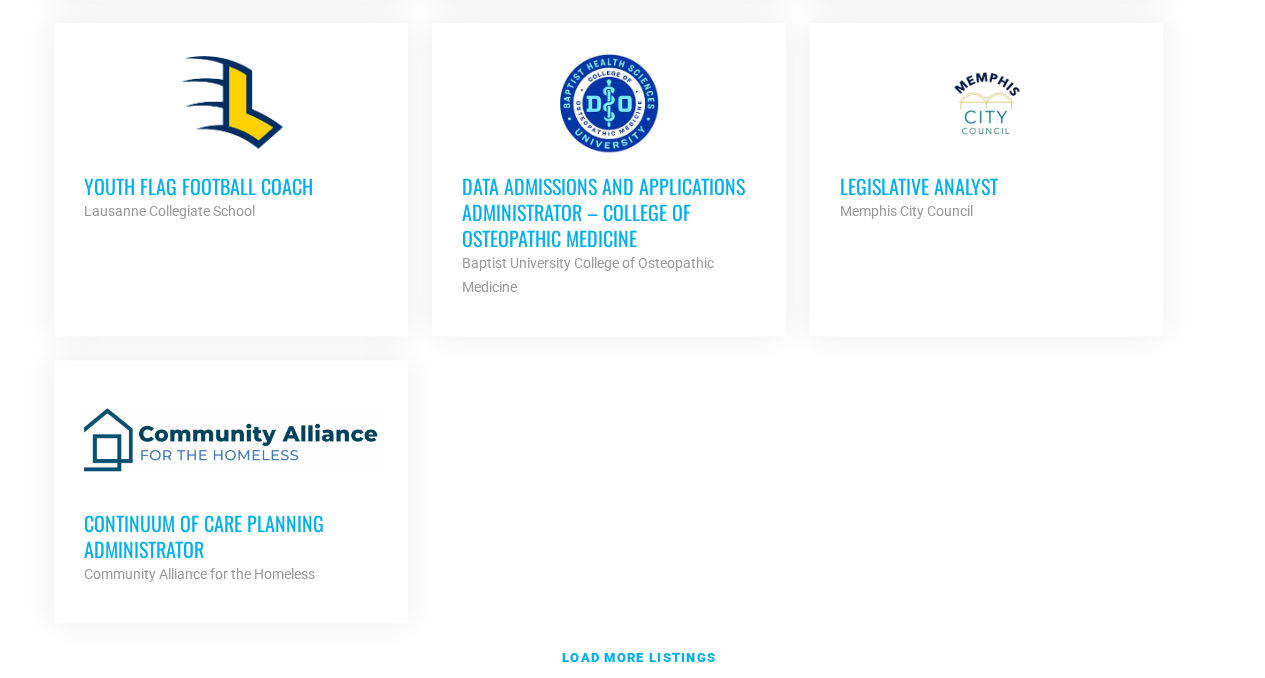click on "Legislative Analyst" at bounding box center (986, 186) 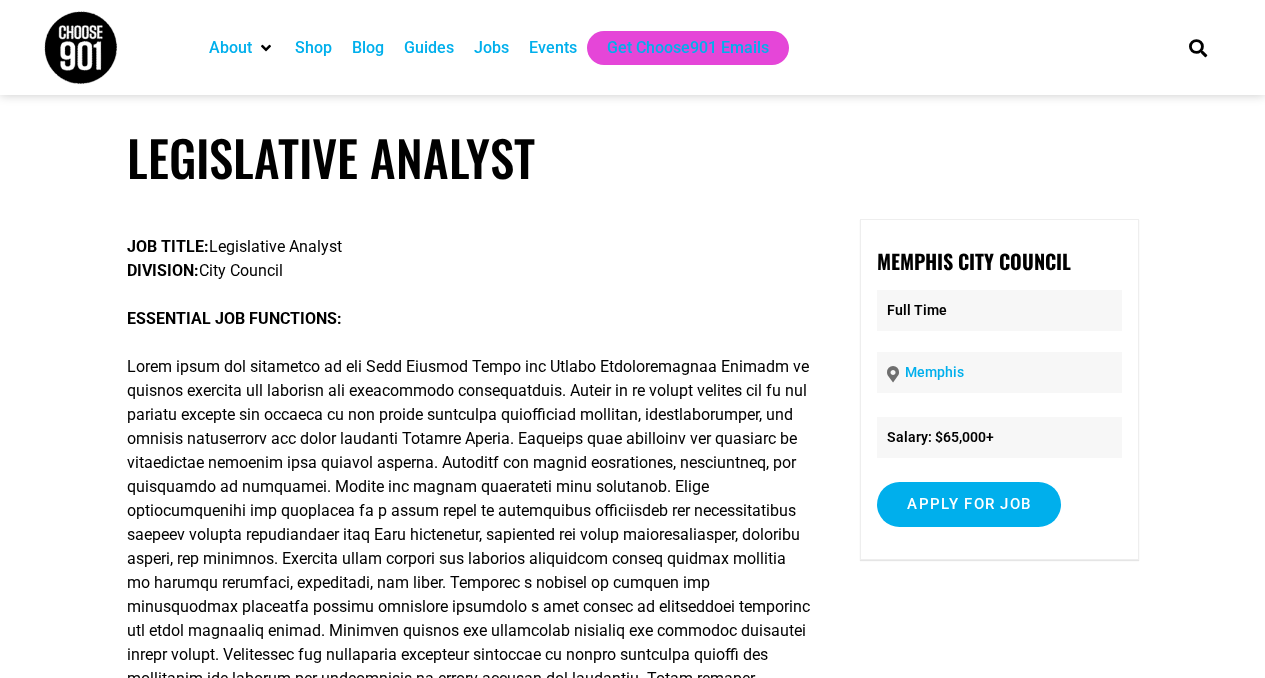 scroll, scrollTop: 0, scrollLeft: 0, axis: both 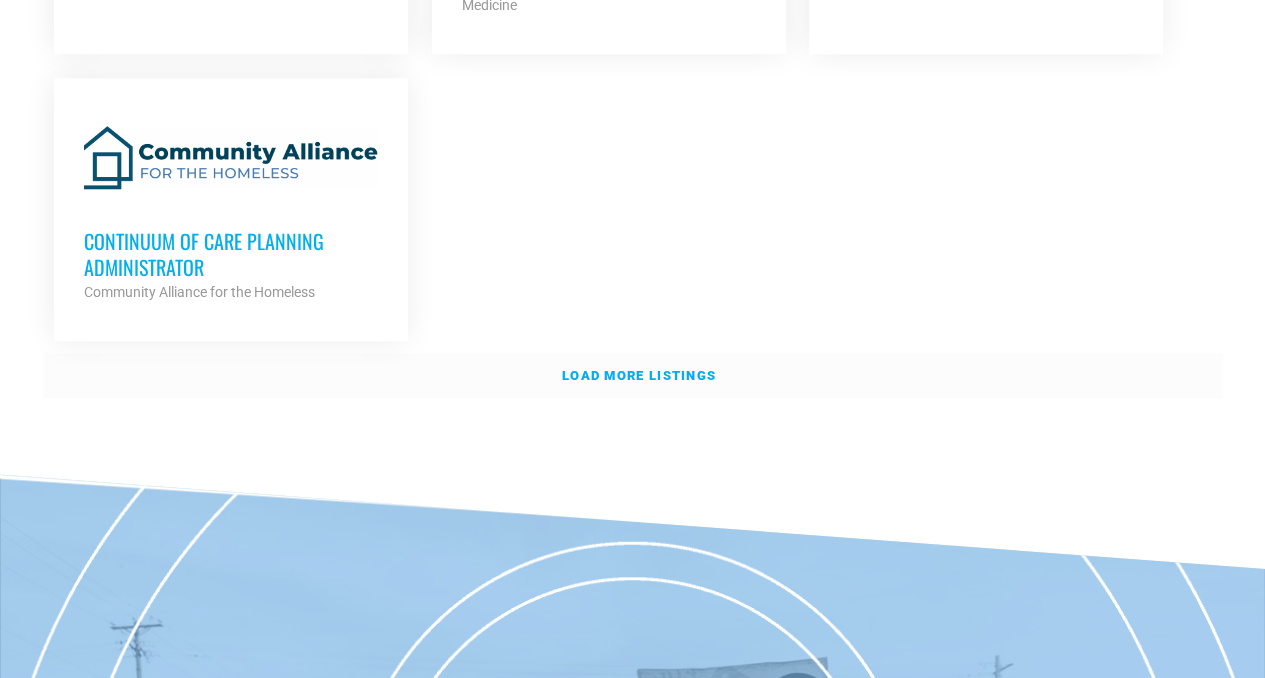 click on "Load more listings" at bounding box center (633, 376) 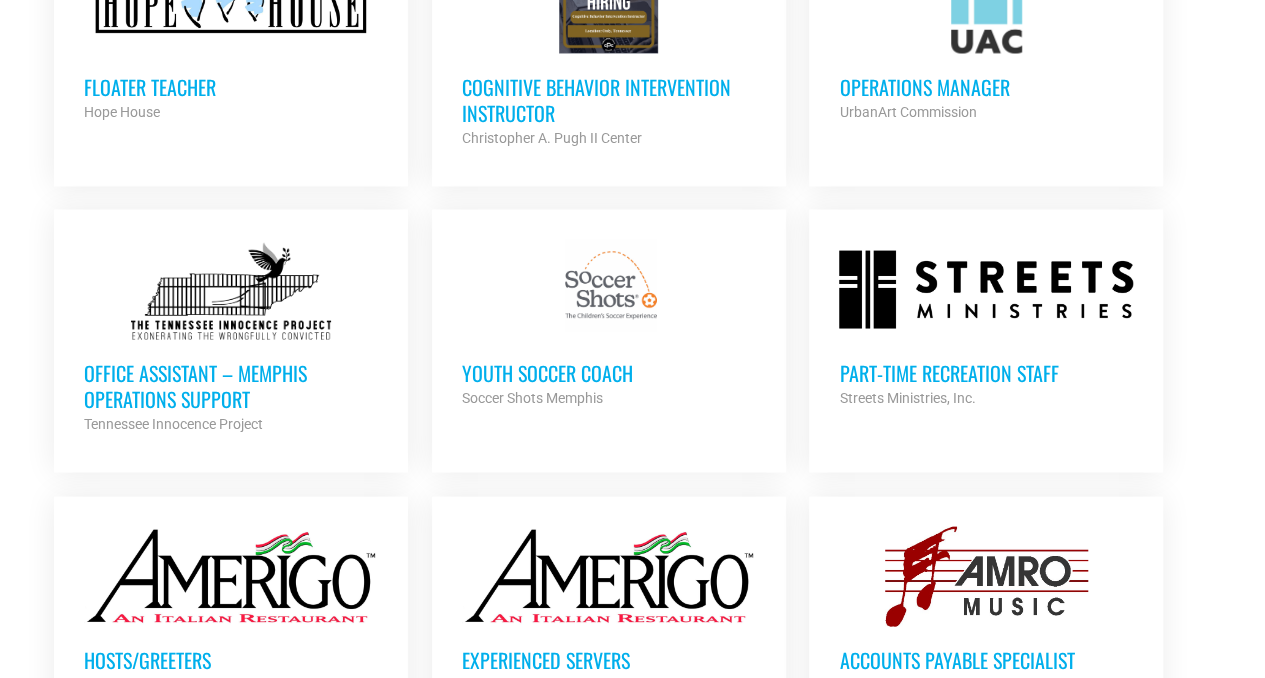scroll, scrollTop: 5677, scrollLeft: 0, axis: vertical 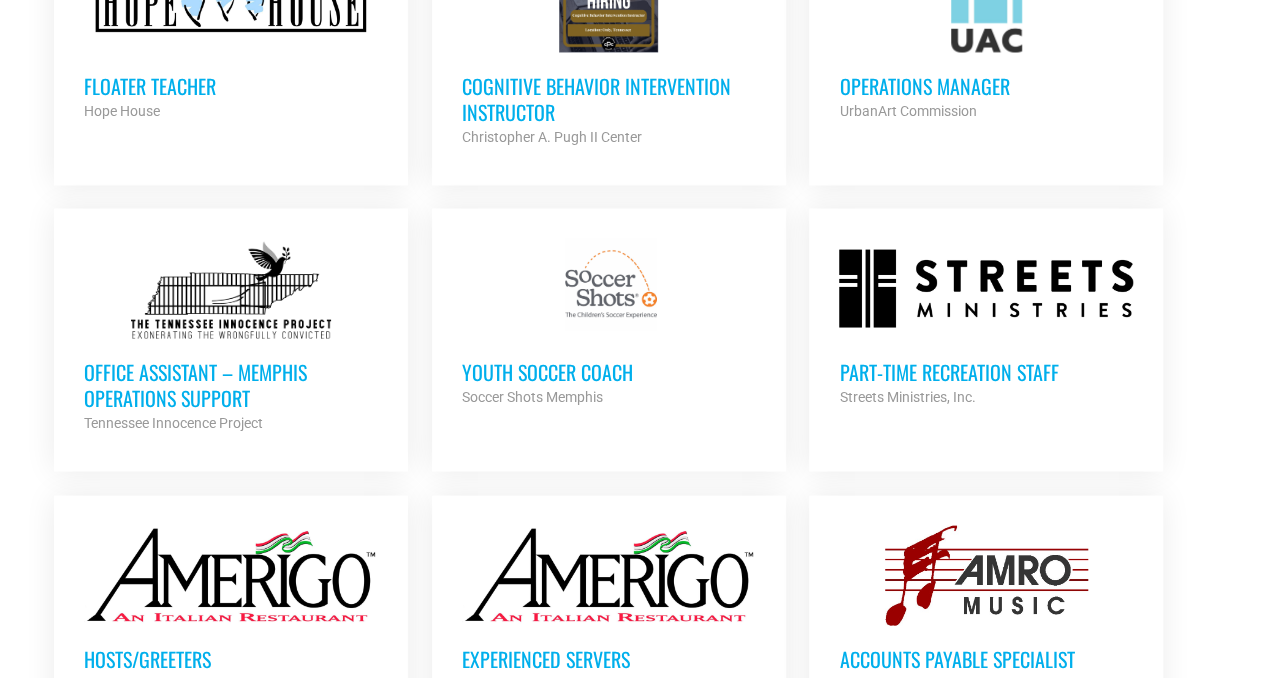 click on "Office Assistant – Memphis Operations Support" at bounding box center (231, 384) 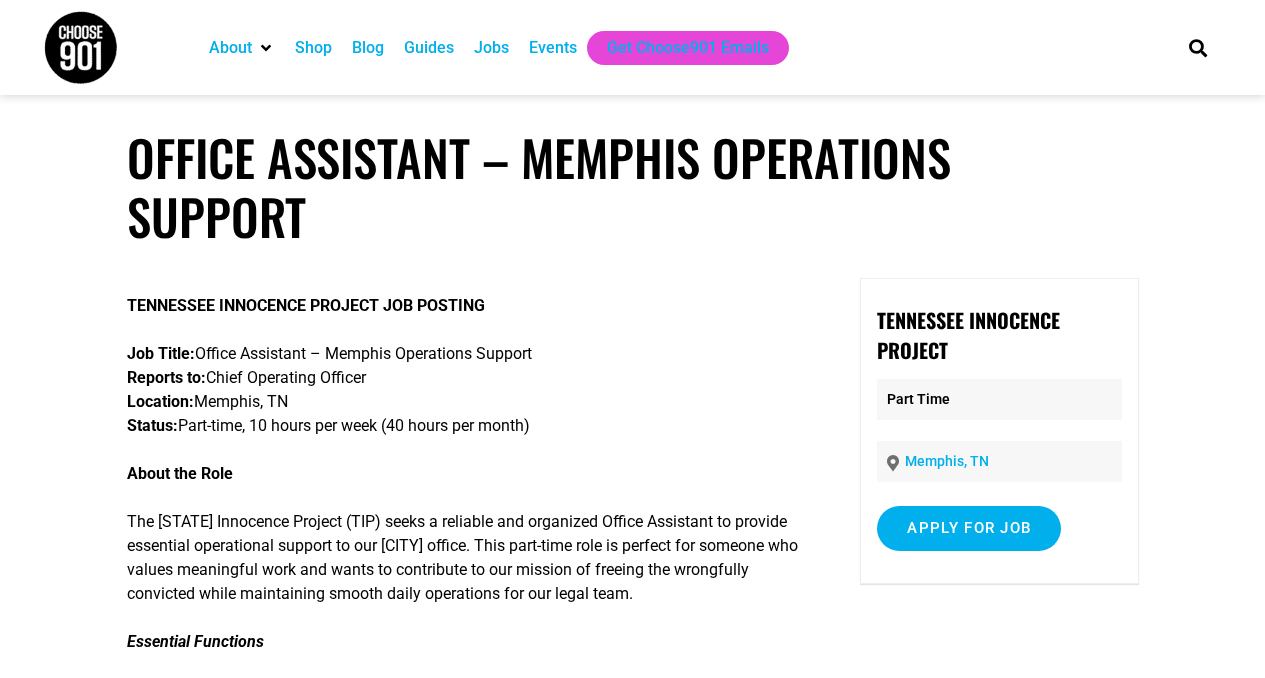 scroll, scrollTop: 0, scrollLeft: 0, axis: both 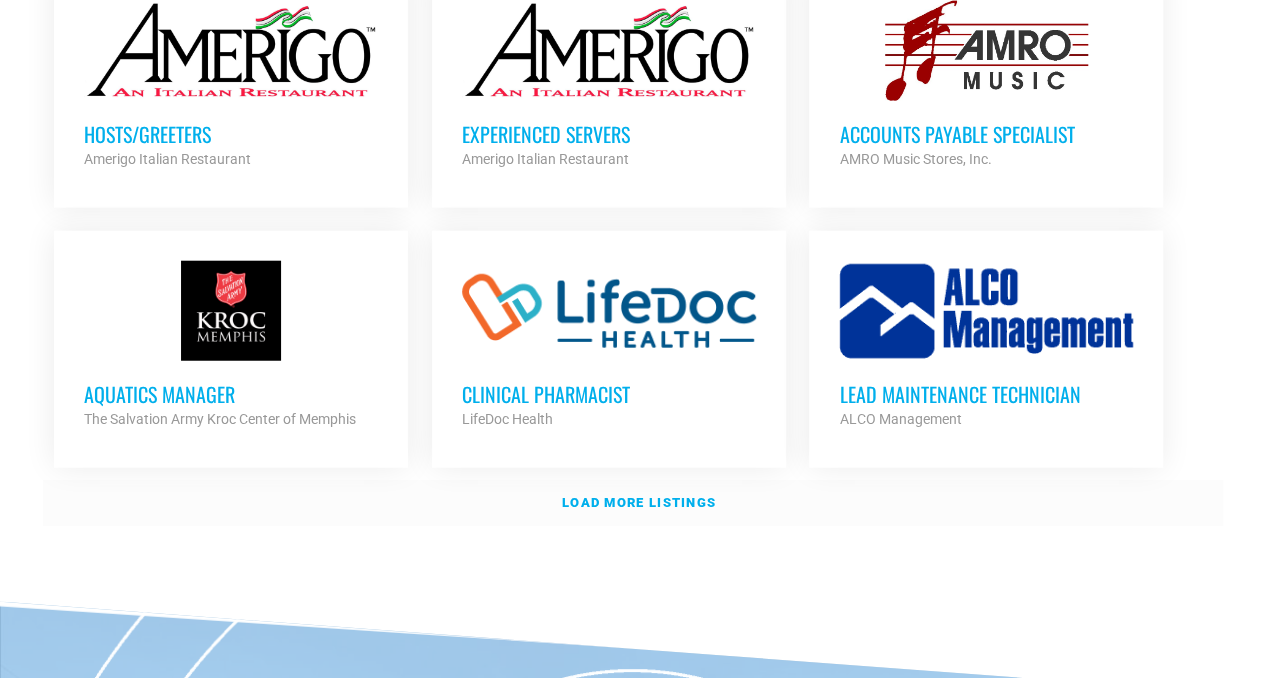 click on "Load more listings" at bounding box center (639, 502) 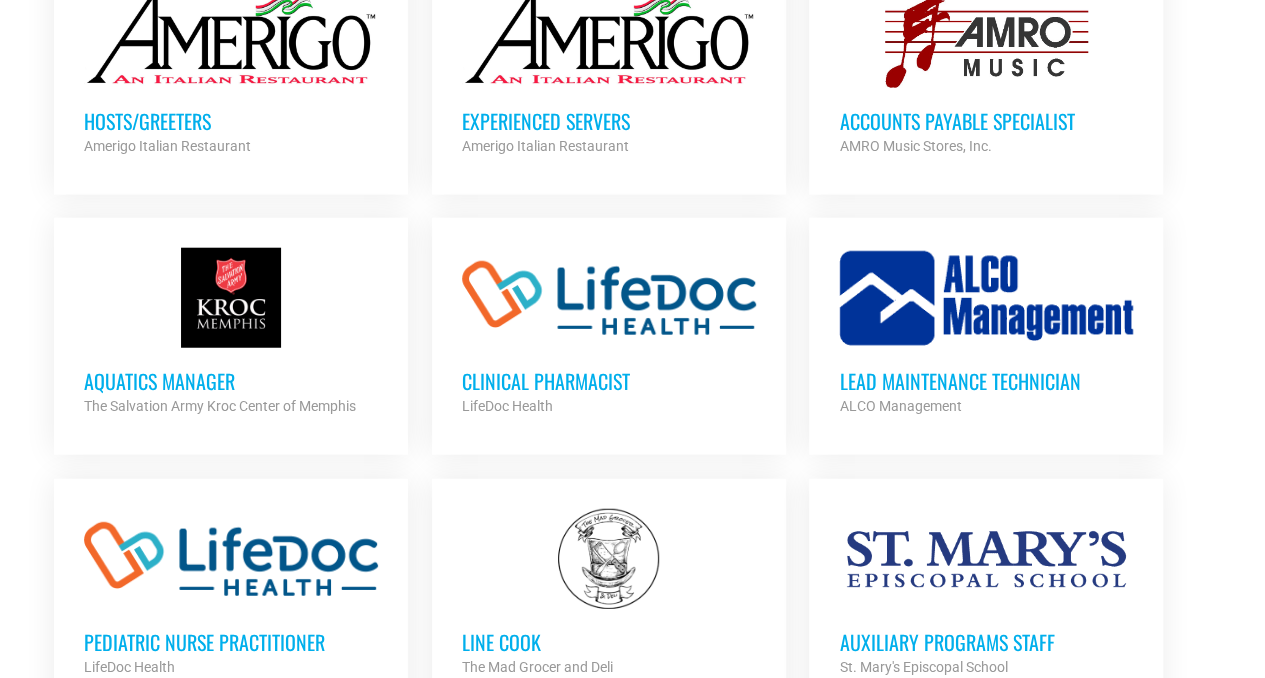 scroll, scrollTop: 6213, scrollLeft: 0, axis: vertical 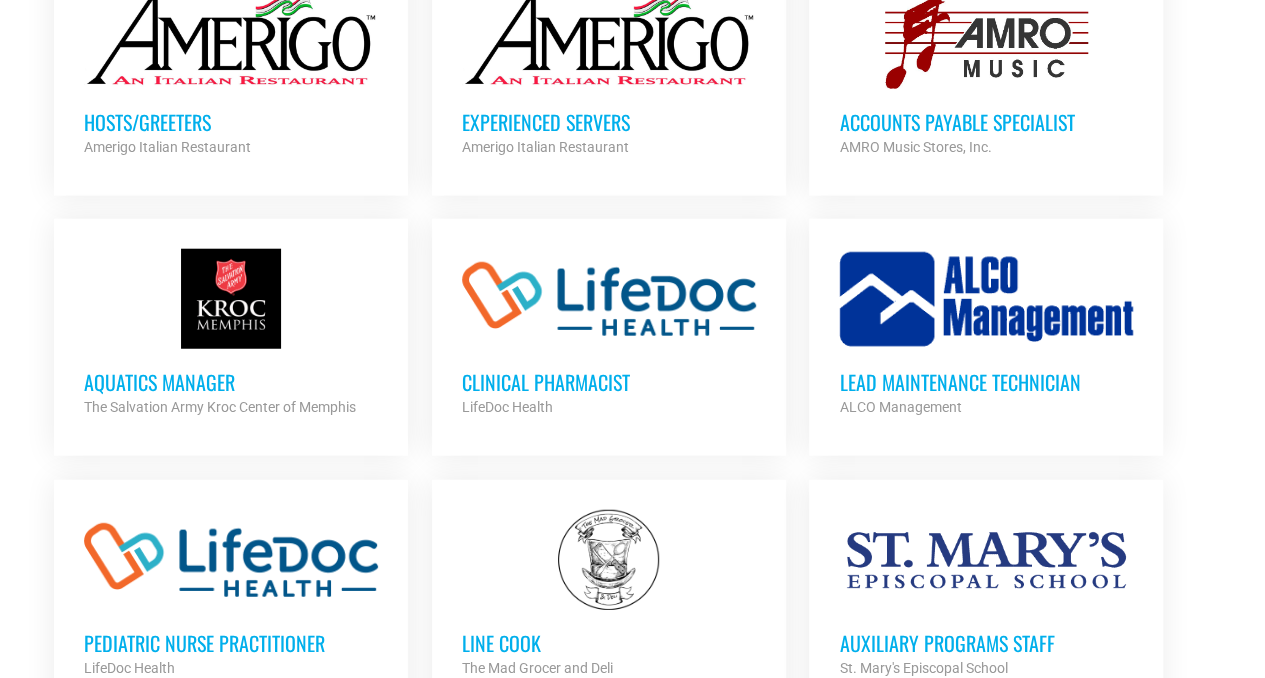 click on "Accounts Payable Specialist" at bounding box center [986, 122] 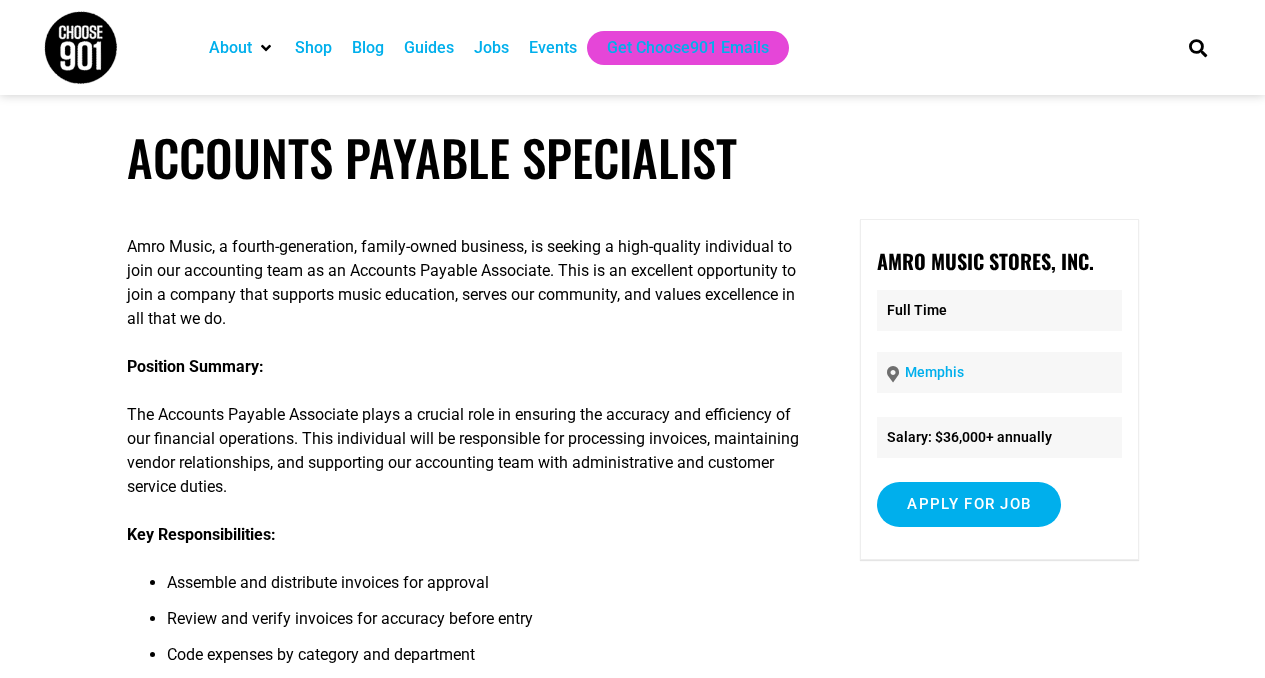 scroll, scrollTop: 0, scrollLeft: 0, axis: both 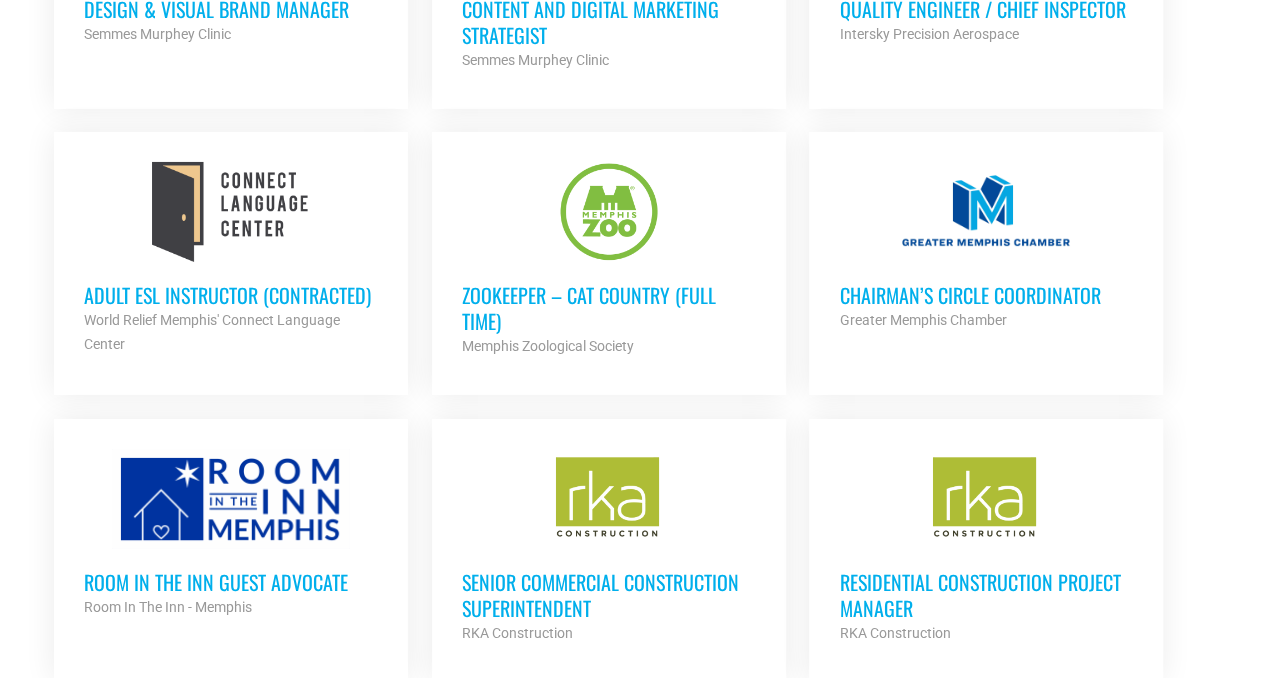 click on "Zookeeper – Cat Country (Full Time)" at bounding box center (609, 308) 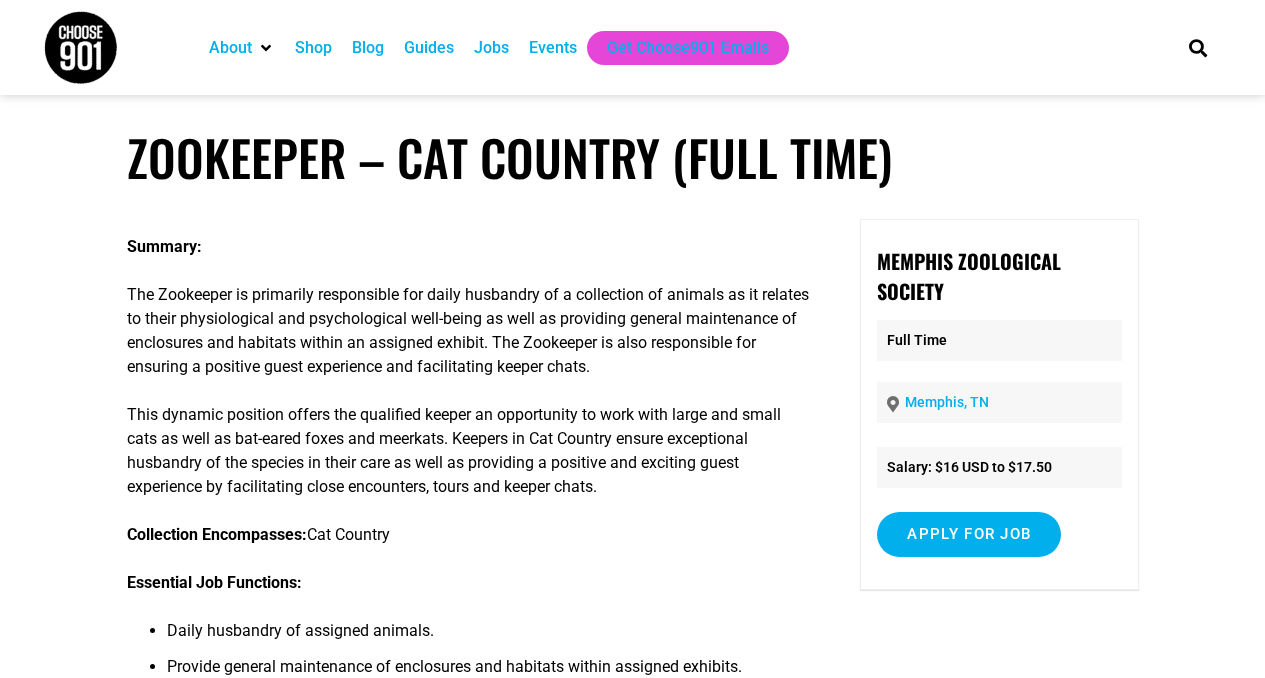 scroll, scrollTop: 0, scrollLeft: 0, axis: both 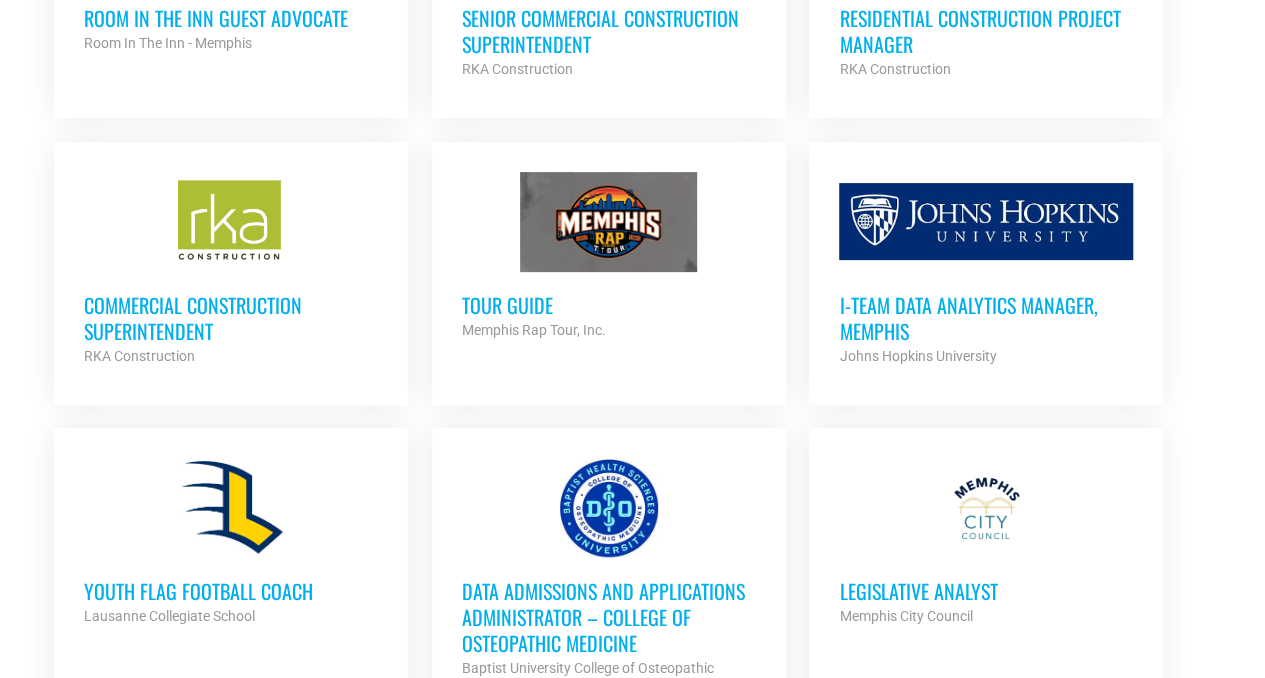 click on "Tour Guide" at bounding box center (609, 305) 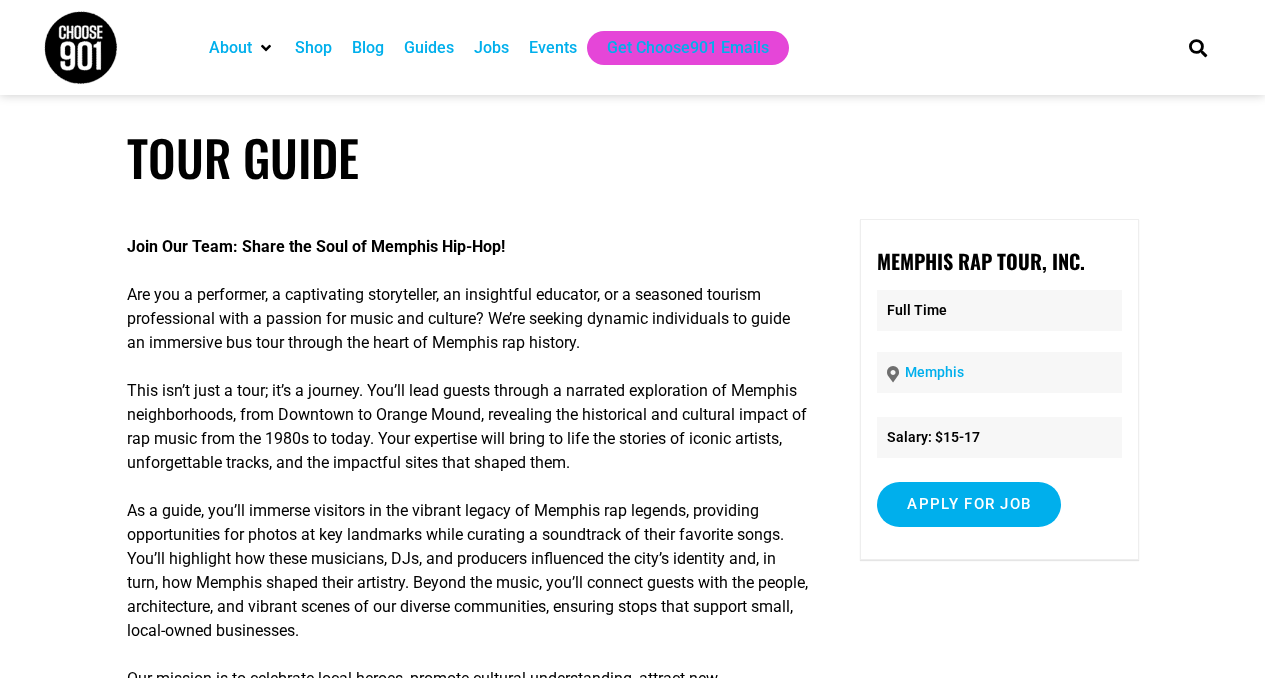 scroll, scrollTop: 0, scrollLeft: 0, axis: both 